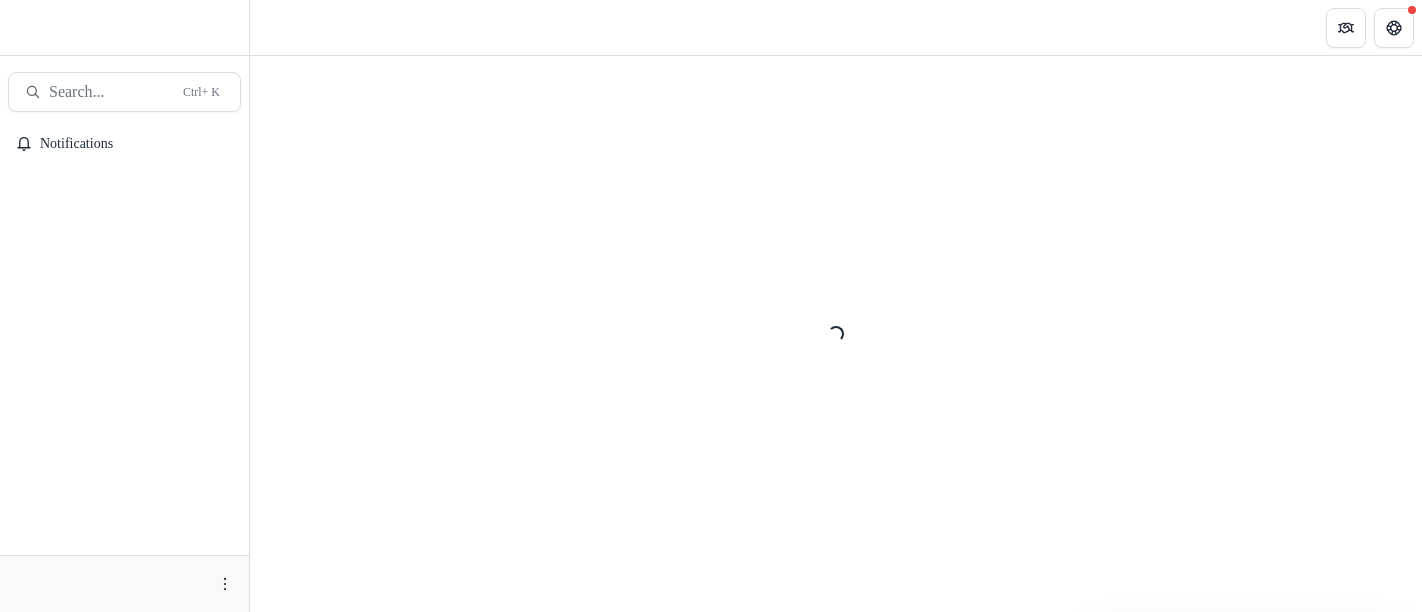 scroll, scrollTop: 0, scrollLeft: 0, axis: both 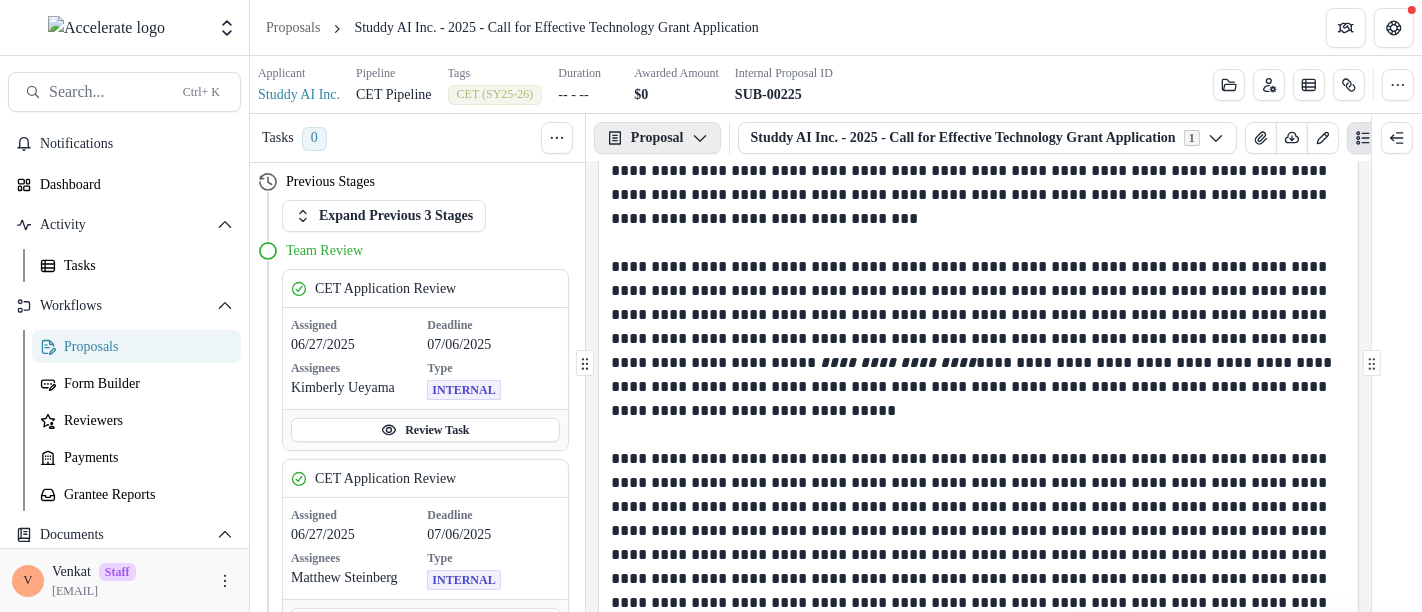 click at bounding box center (700, 138) 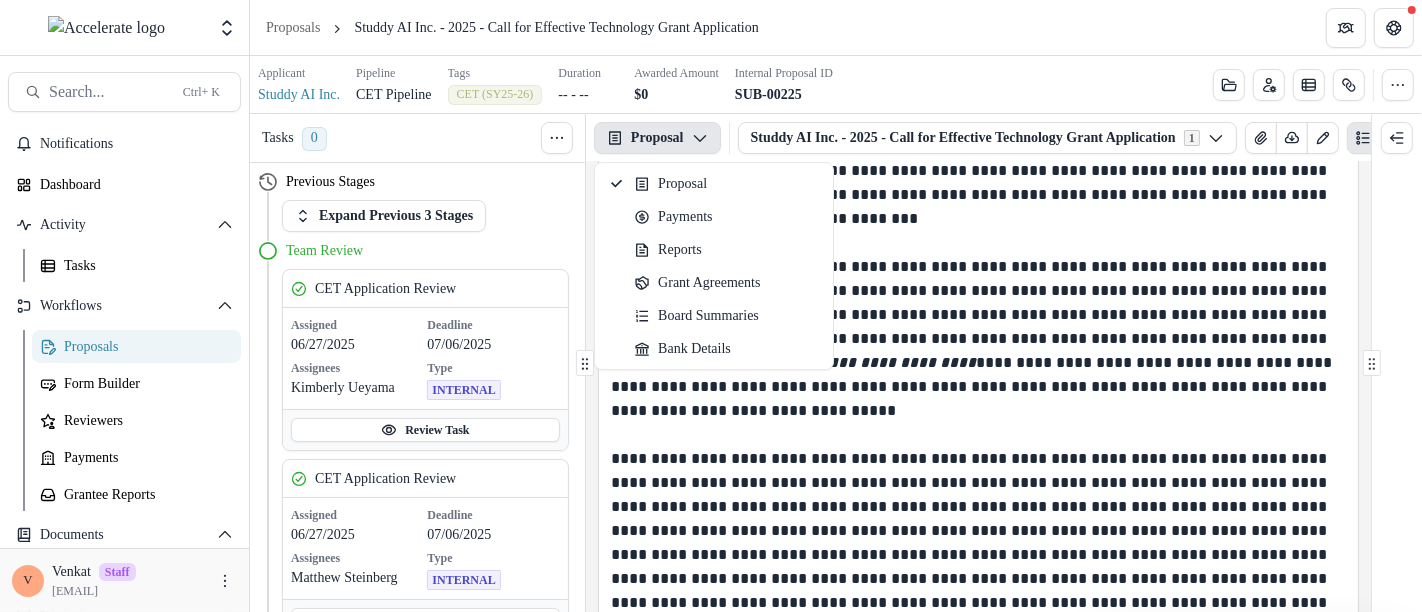 click on "Proposals Studdy AI Inc. - 2025 - Call for Effective Technology Grant Application" at bounding box center [836, 27] 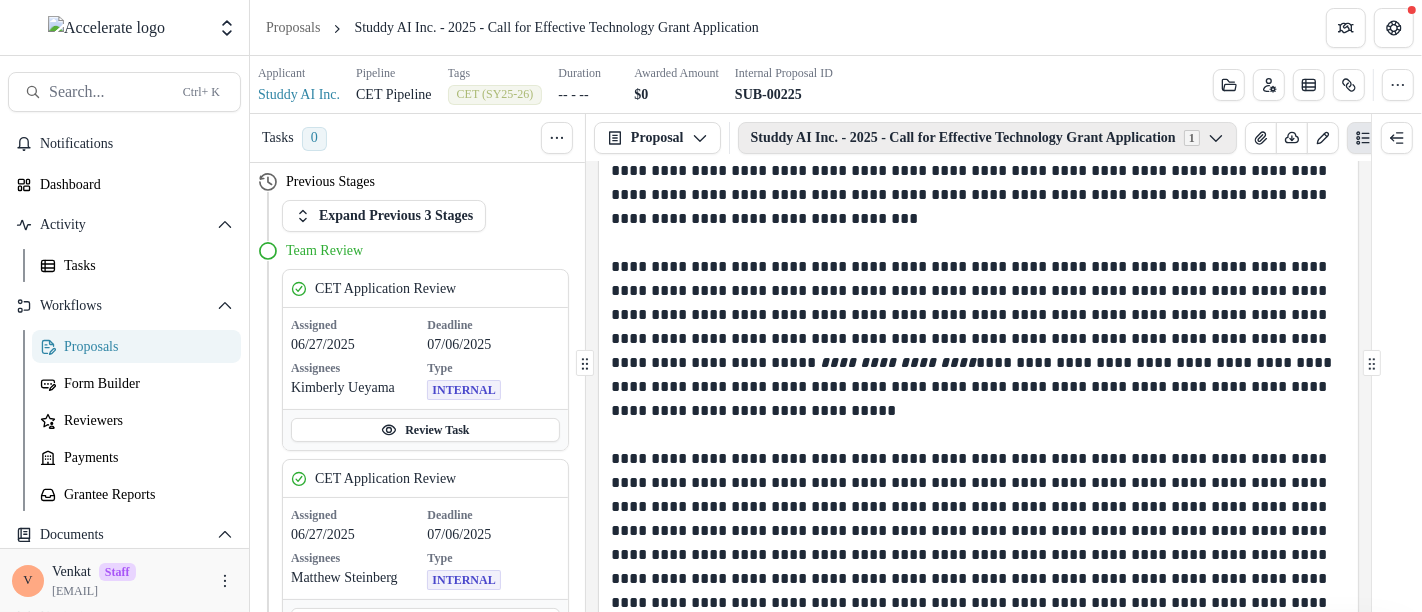 click at bounding box center [1215, 139] 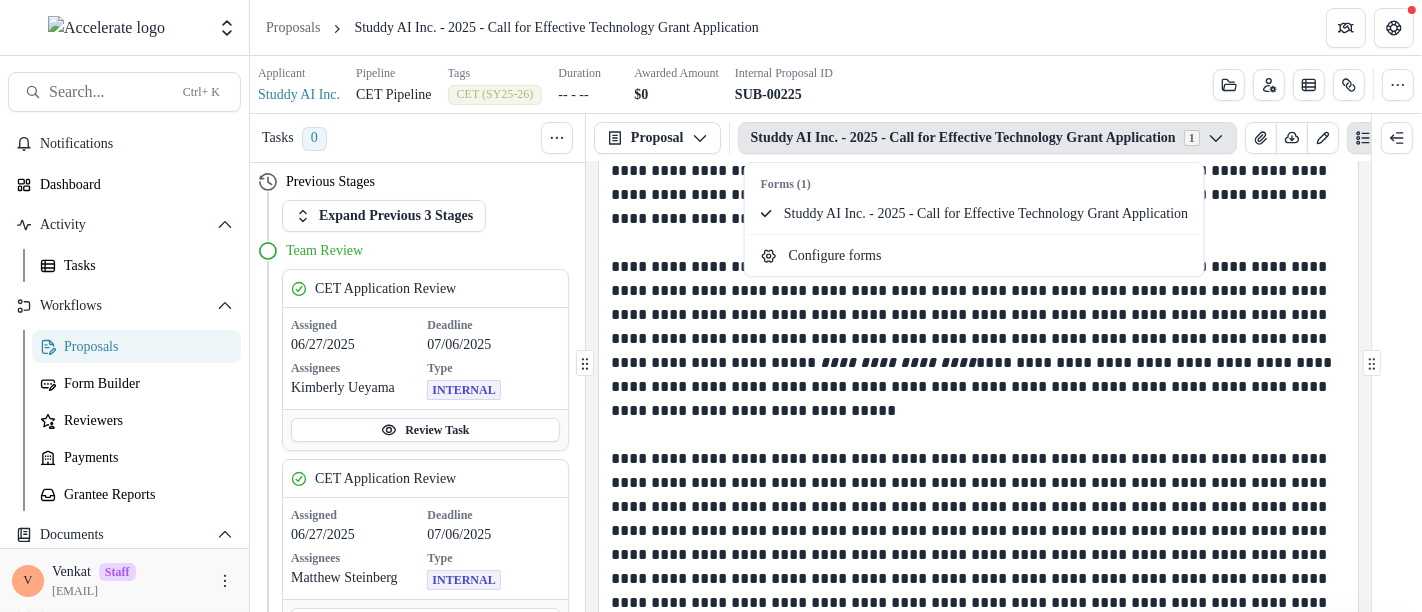 click on "Proposals Studdy AI Inc. - 2025 - Call for Effective Technology Grant Application" at bounding box center (836, 27) 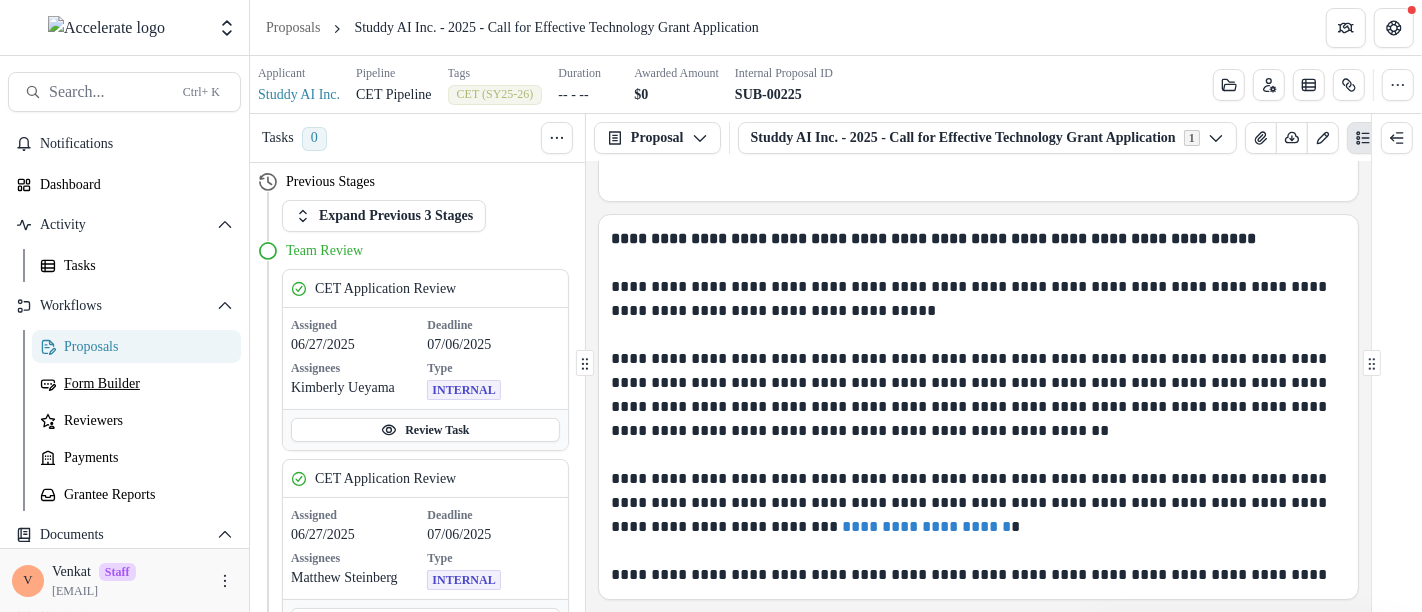 scroll, scrollTop: 25460, scrollLeft: 0, axis: vertical 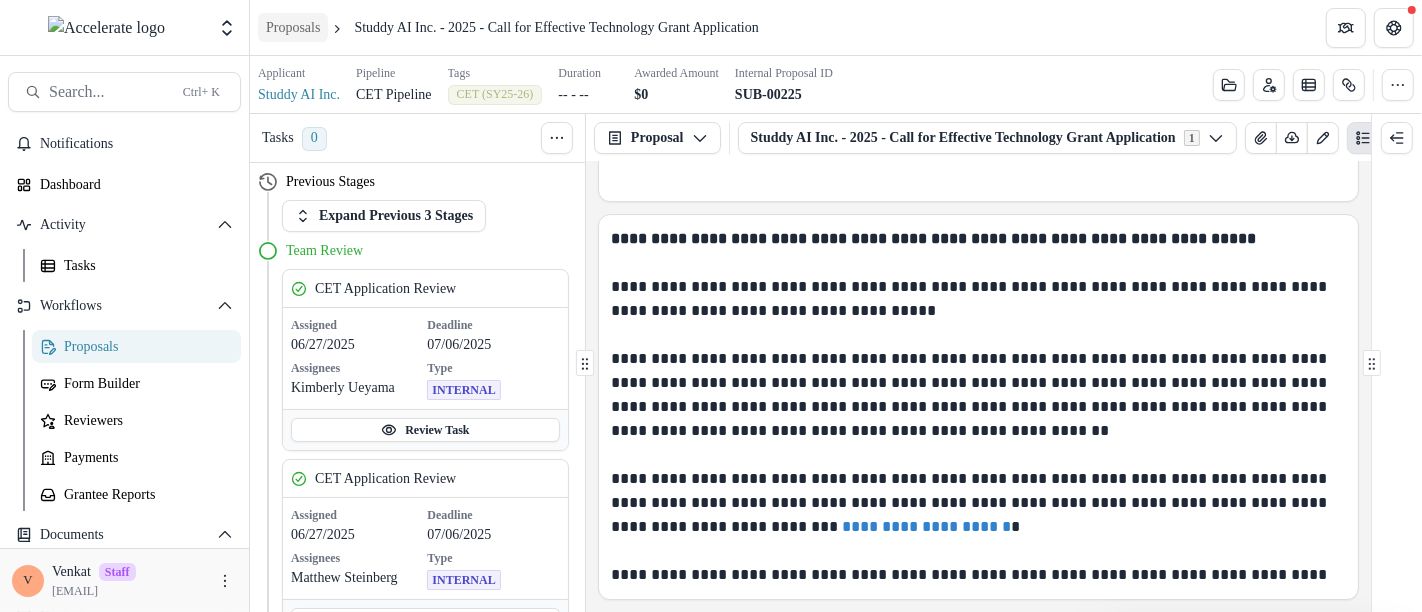 click on "Proposals" at bounding box center [293, 27] 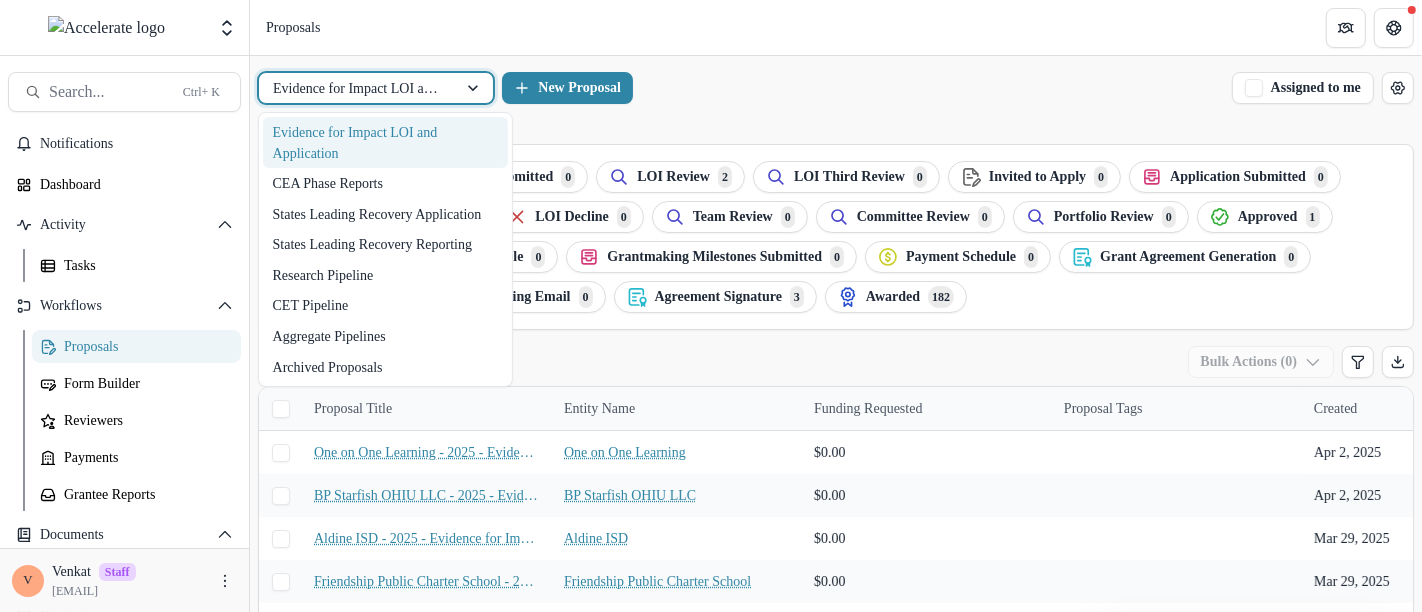 click at bounding box center (475, 88) 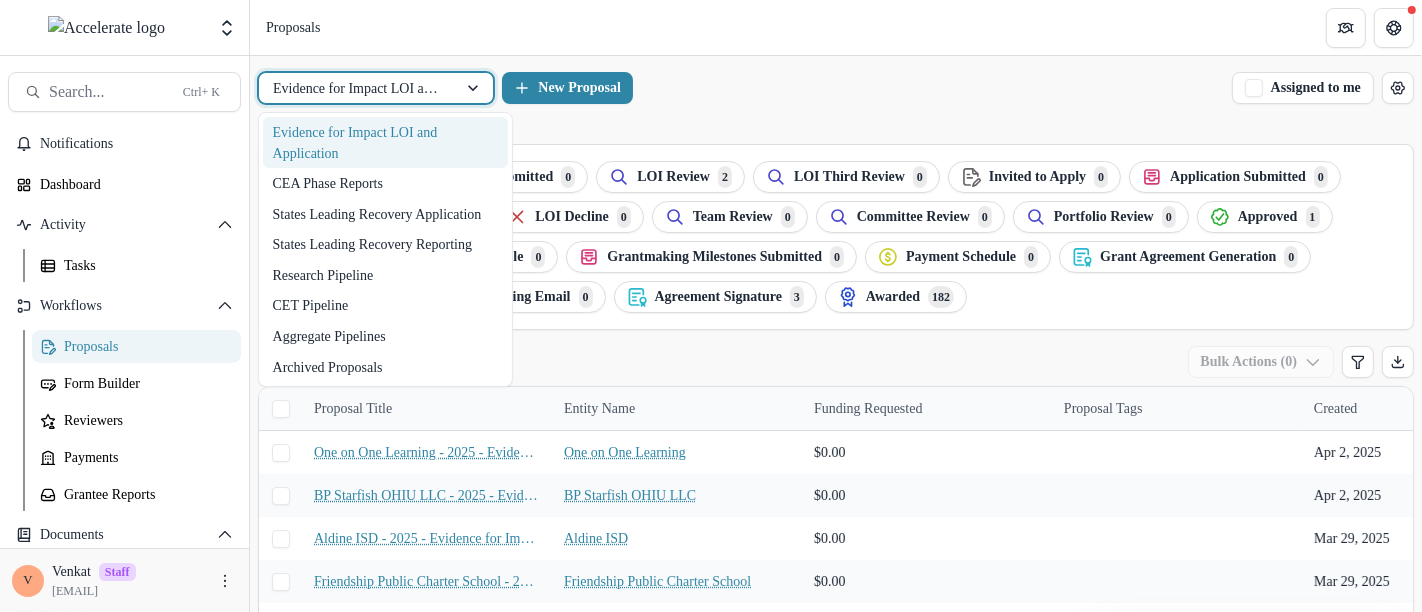 scroll, scrollTop: 0, scrollLeft: 0, axis: both 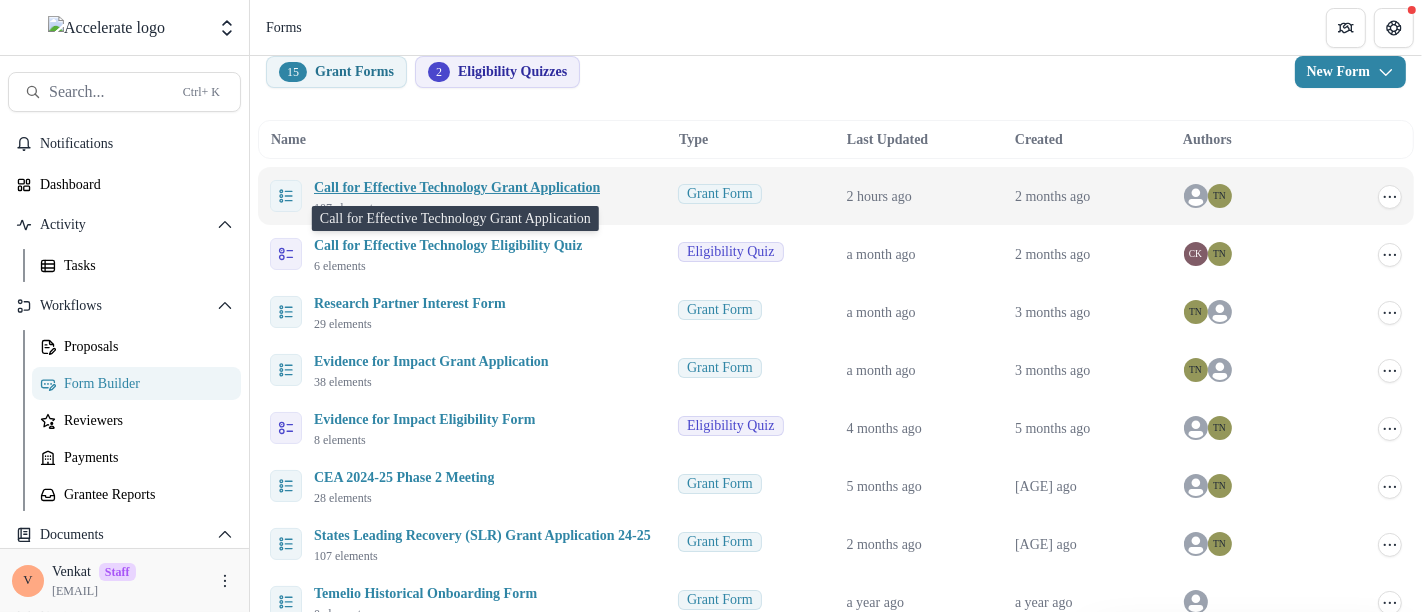 click on "Call for Effective Technology Grant Application" at bounding box center [457, 187] 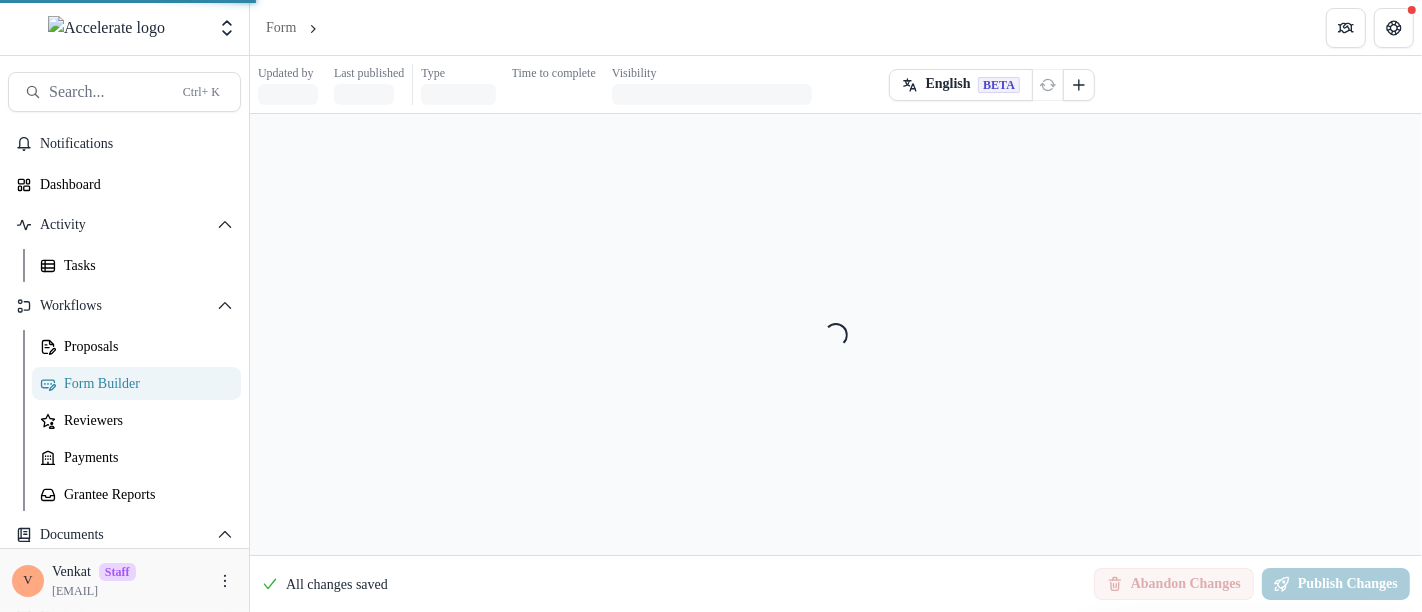 scroll, scrollTop: 0, scrollLeft: 0, axis: both 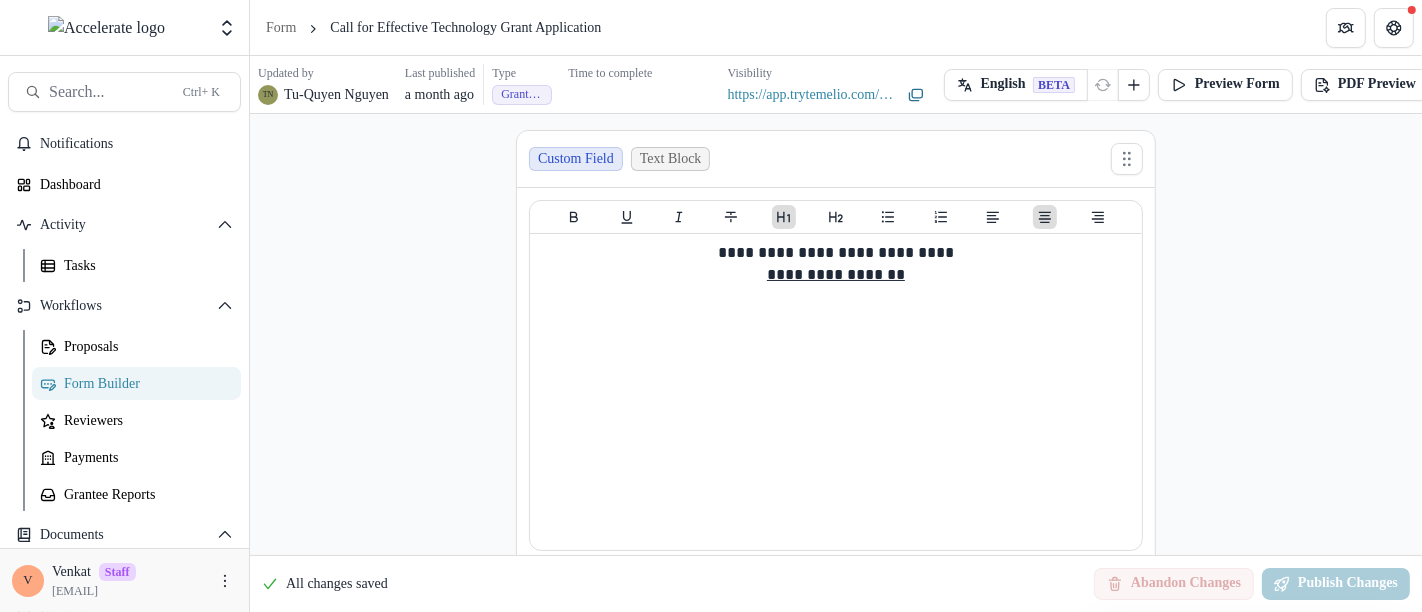 click on "**********" at bounding box center [836, 31048] 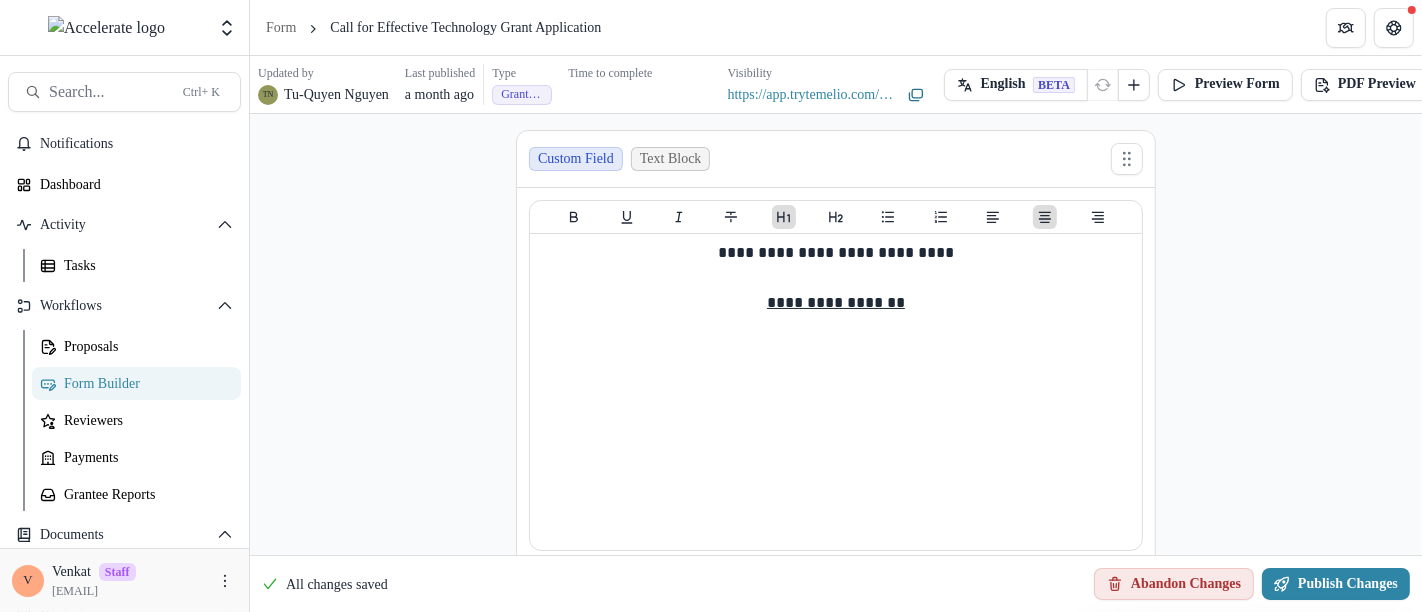 scroll, scrollTop: 3222, scrollLeft: 0, axis: vertical 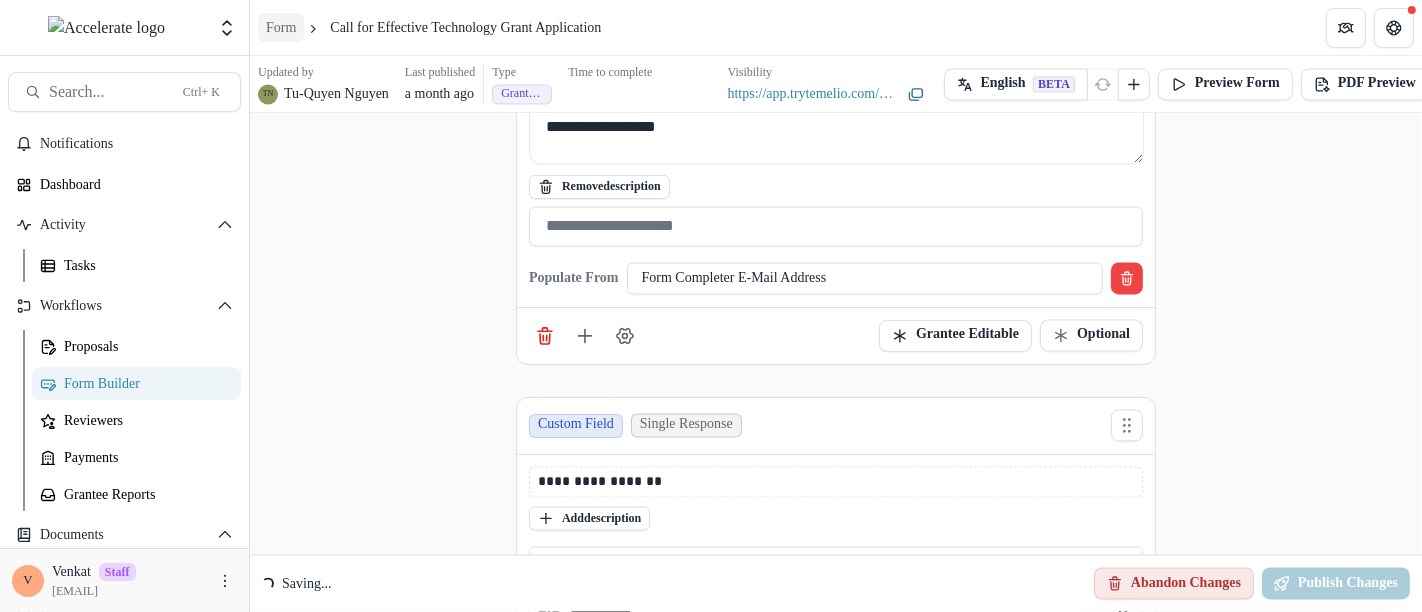 click on "Form" at bounding box center (281, 27) 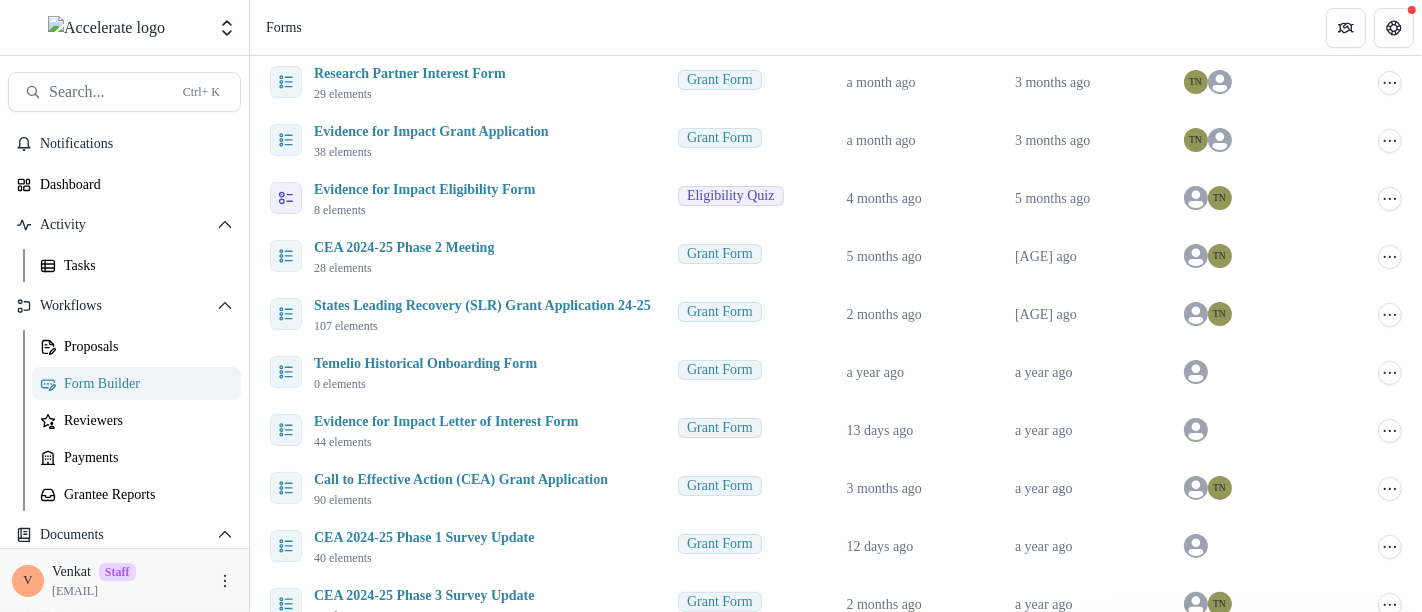 scroll, scrollTop: 0, scrollLeft: 0, axis: both 